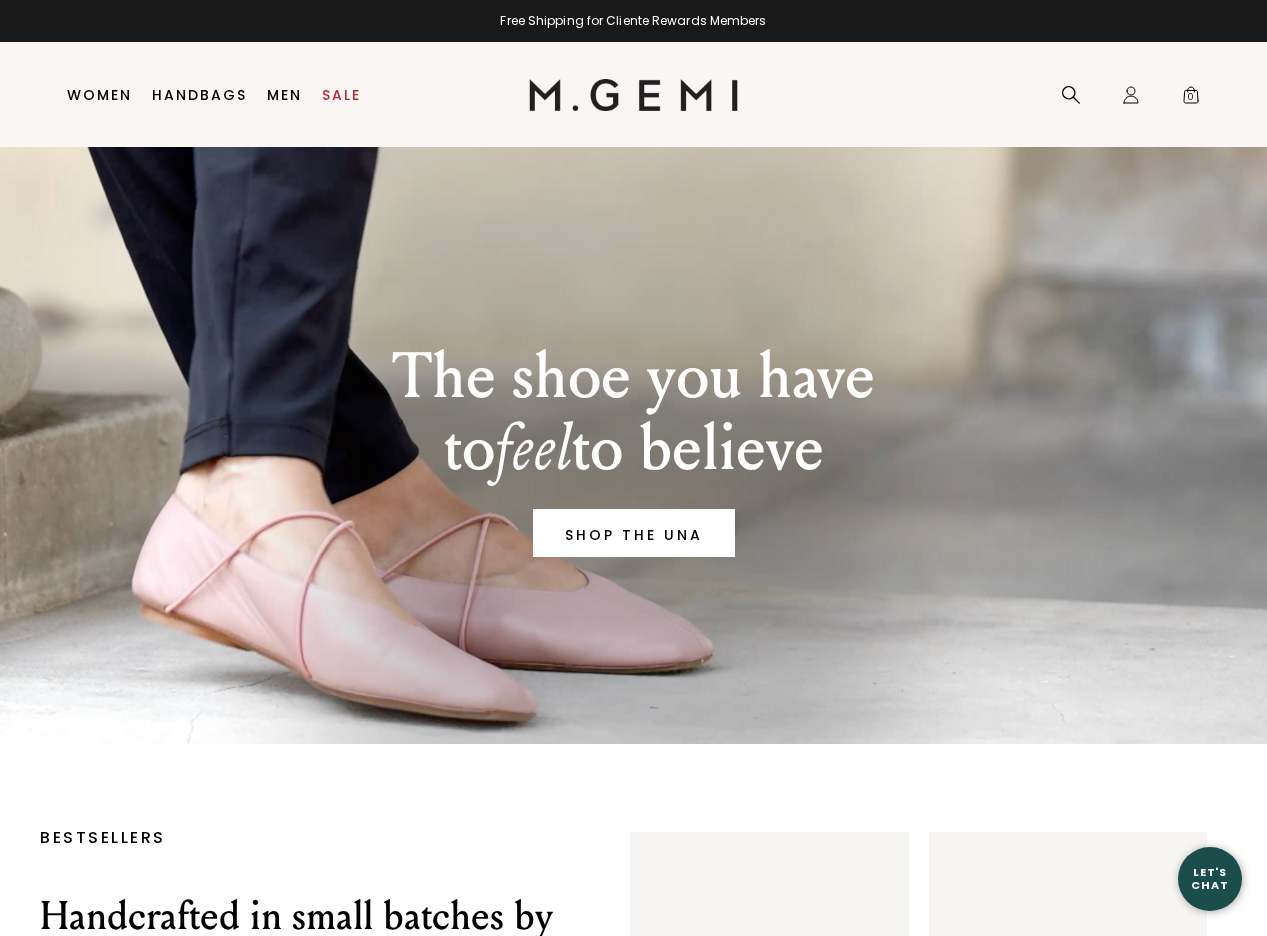 scroll, scrollTop: 0, scrollLeft: 0, axis: both 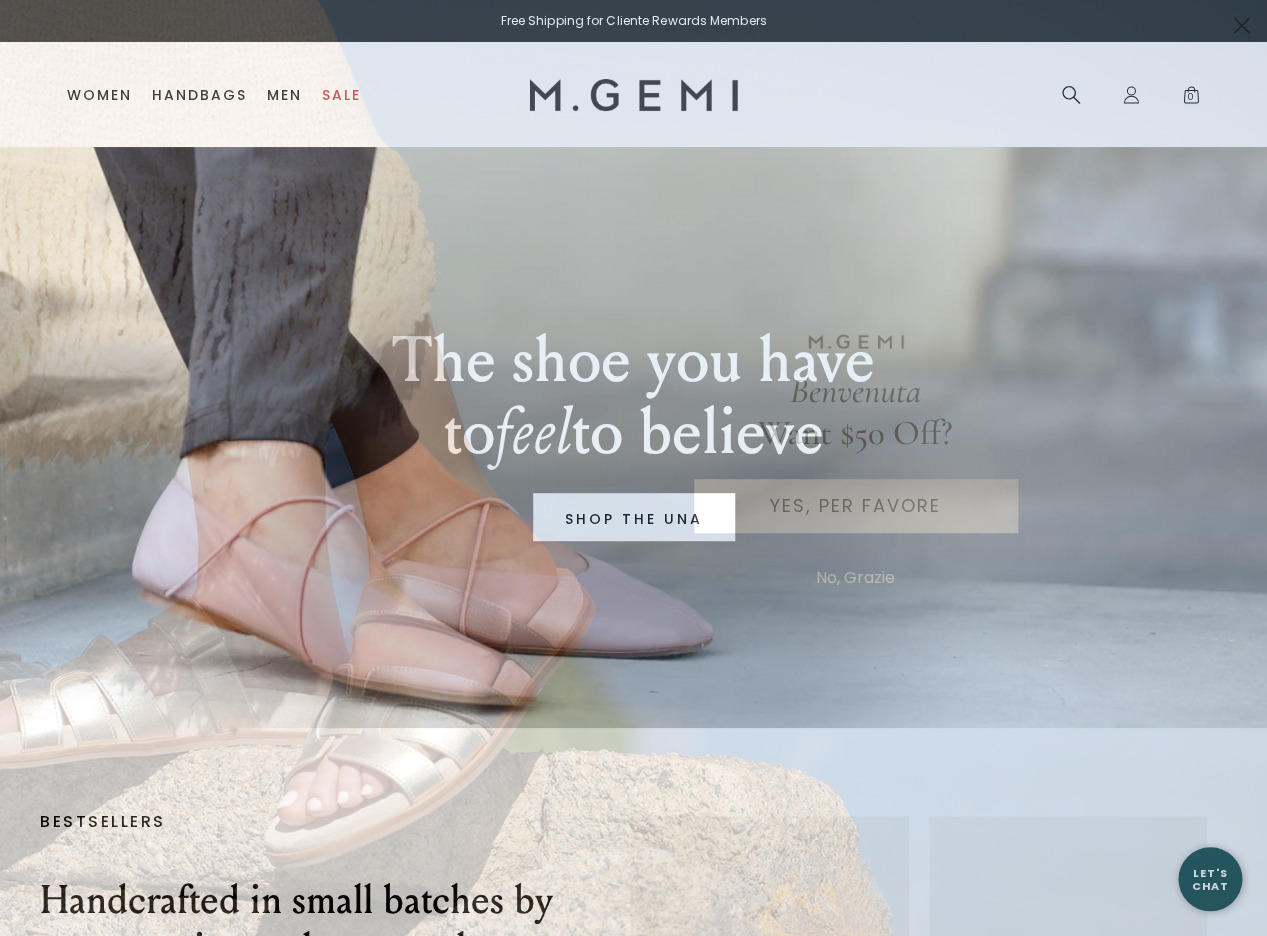 click 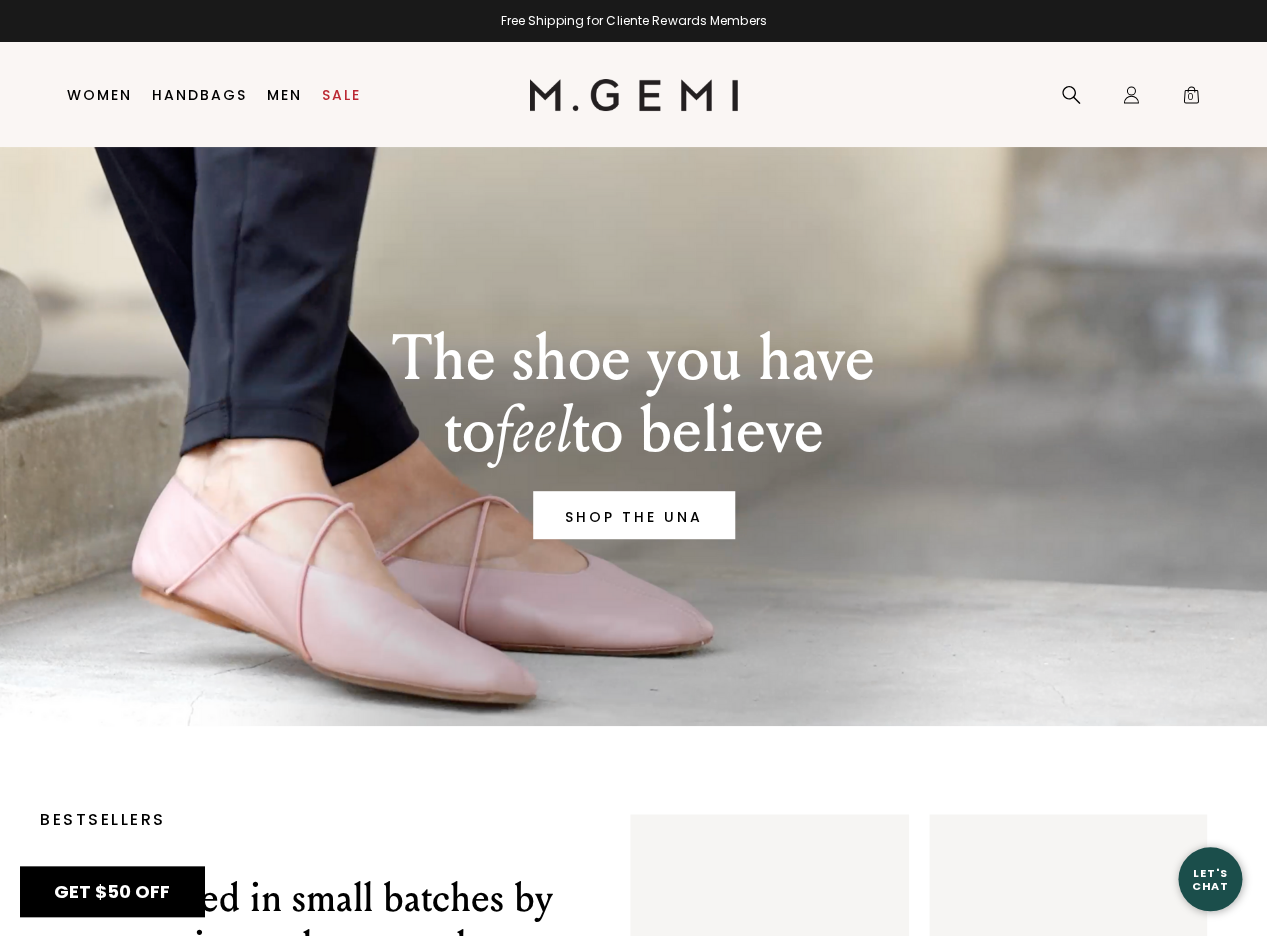 scroll, scrollTop: 17, scrollLeft: 0, axis: vertical 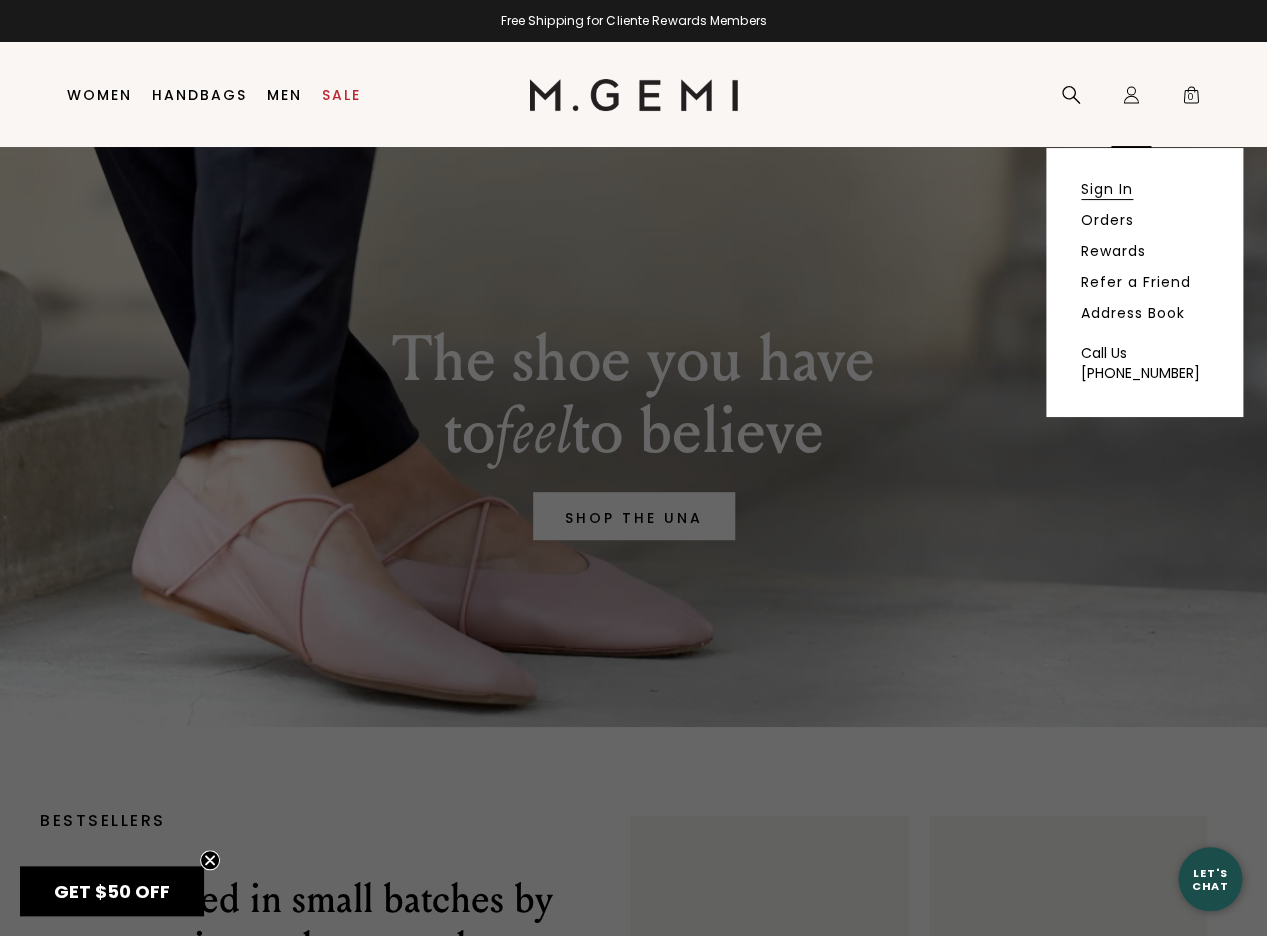 click on "Sign In" at bounding box center [1107, 189] 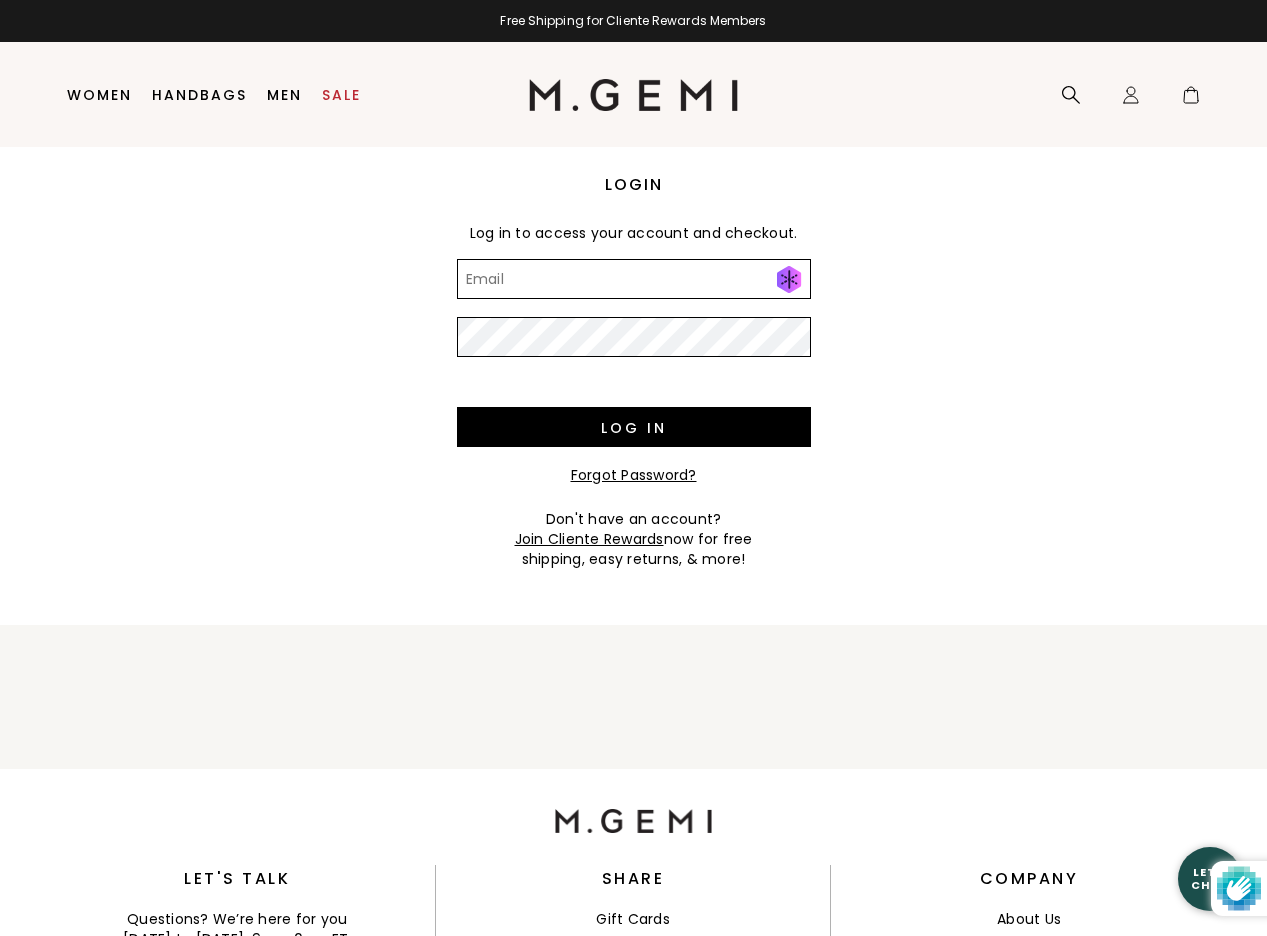 scroll, scrollTop: 0, scrollLeft: 0, axis: both 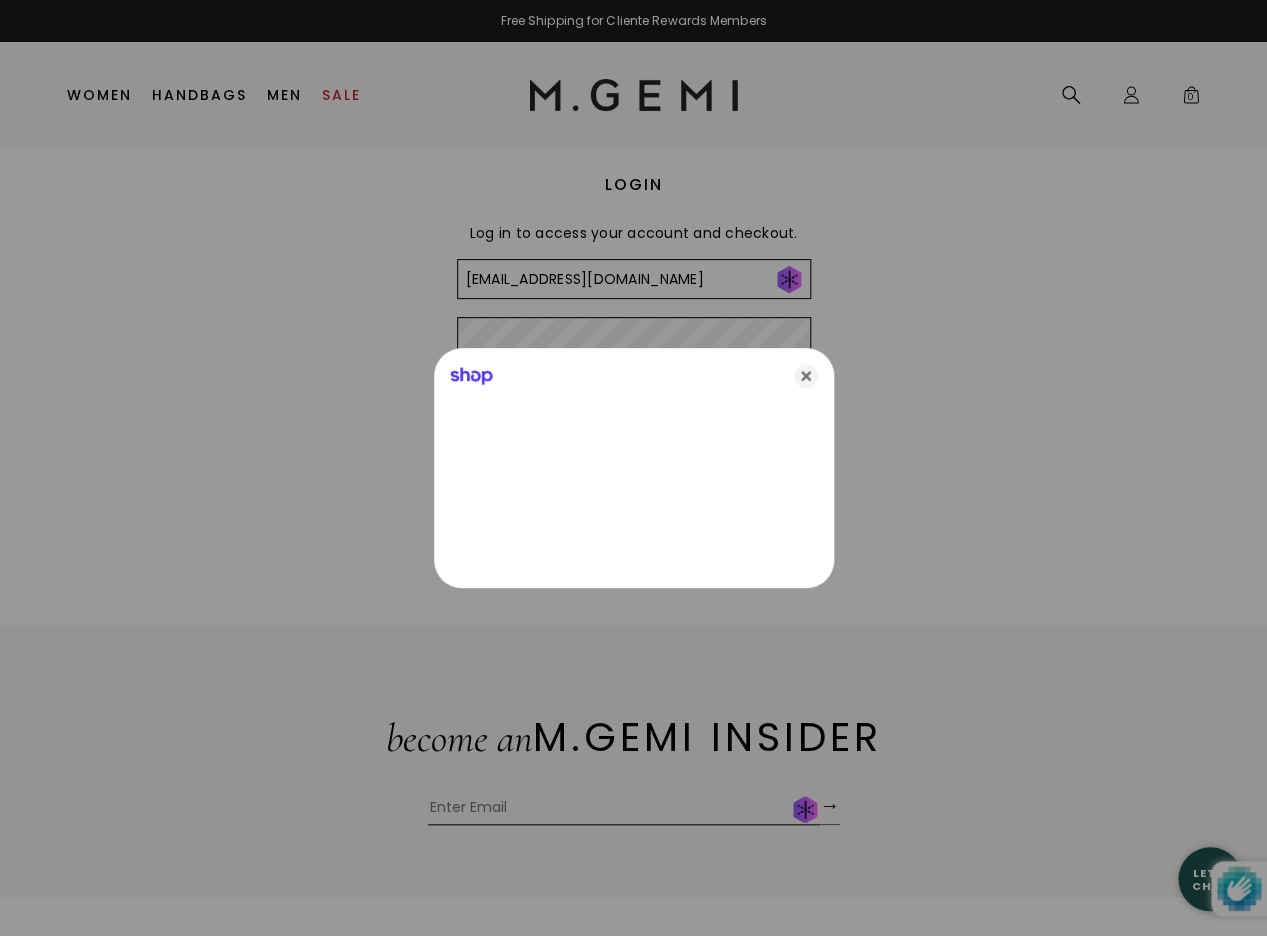 type on "[EMAIL_ADDRESS][DOMAIN_NAME]" 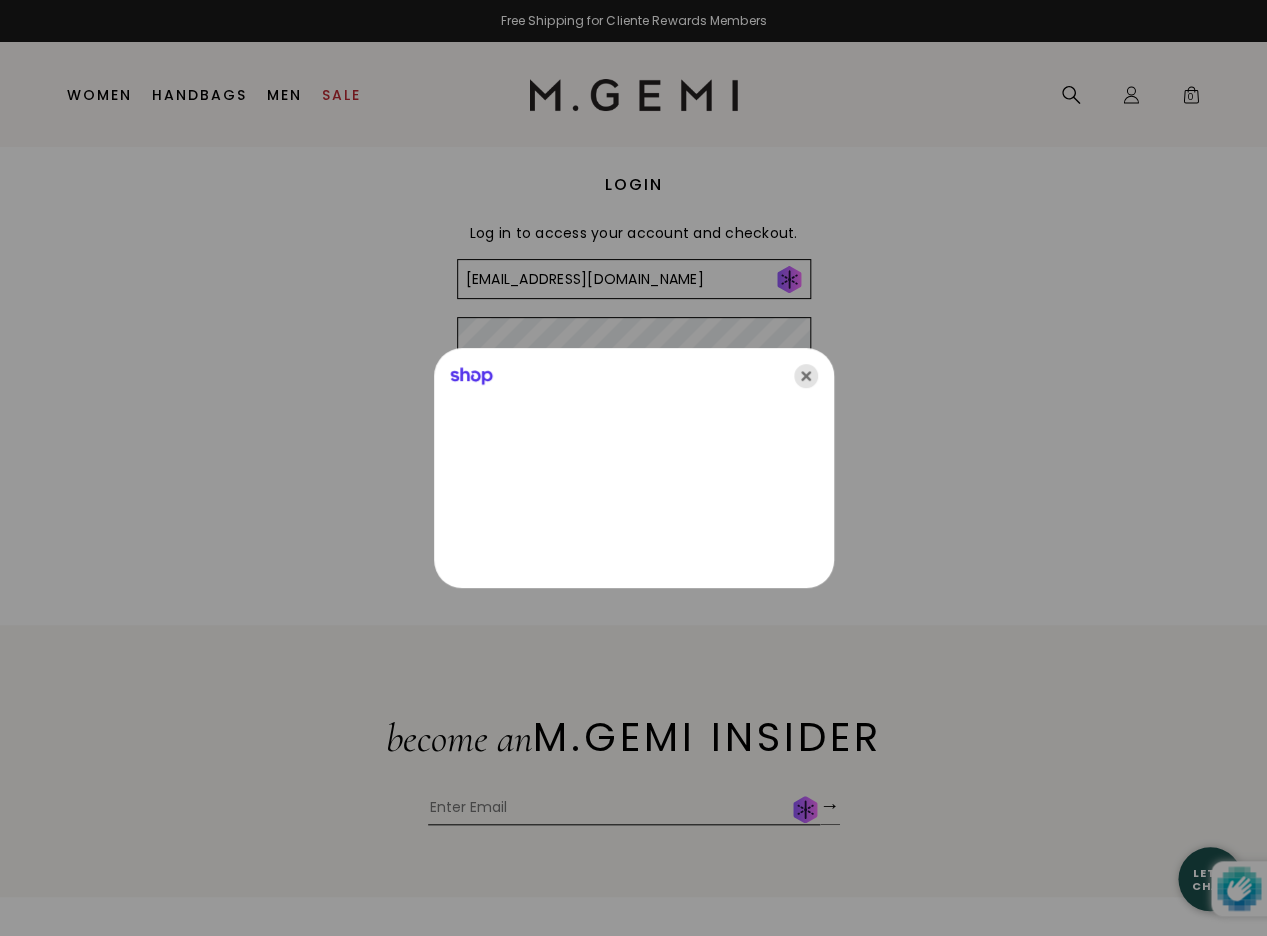 click 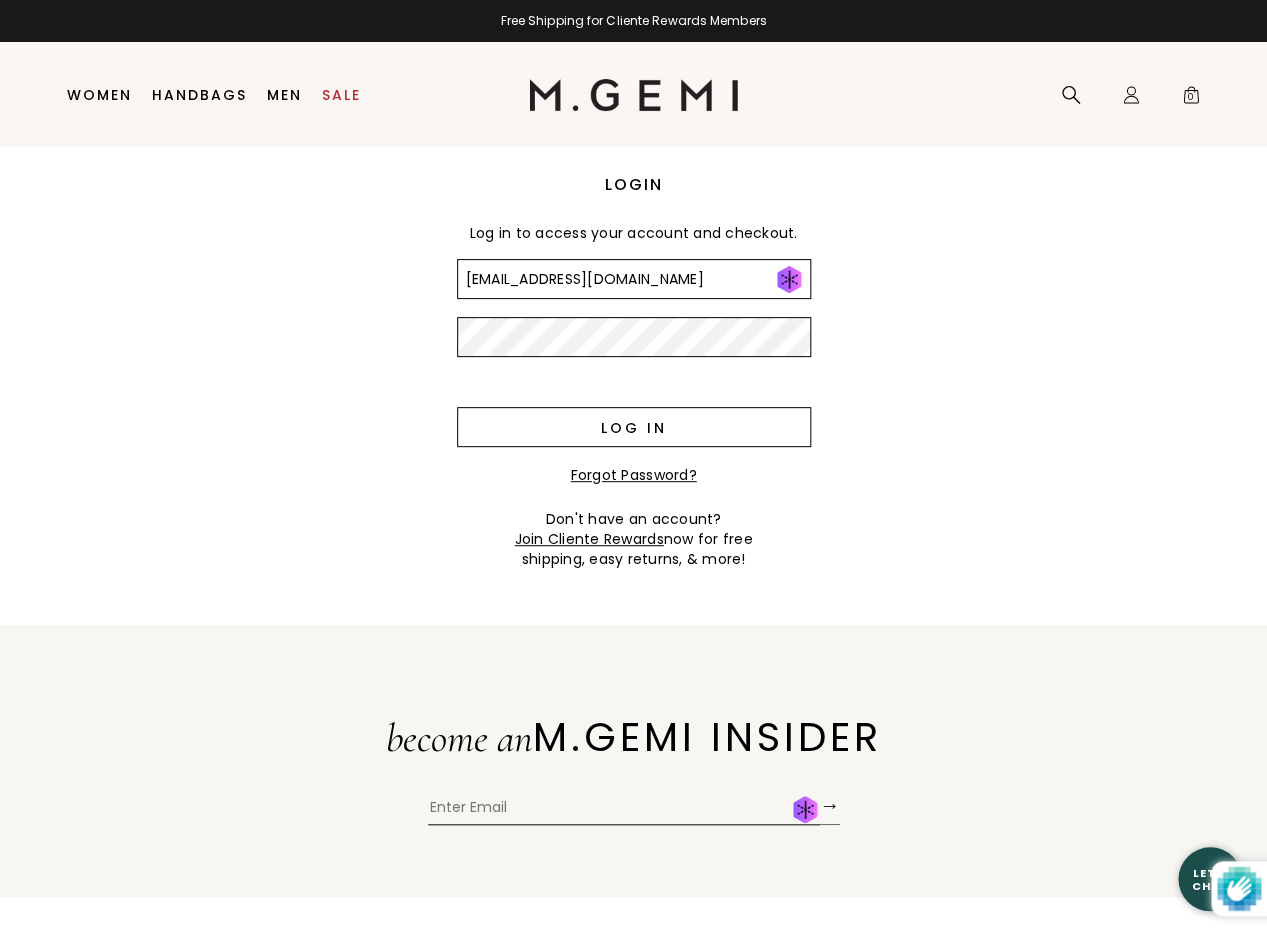 click on "Log in" at bounding box center [634, 427] 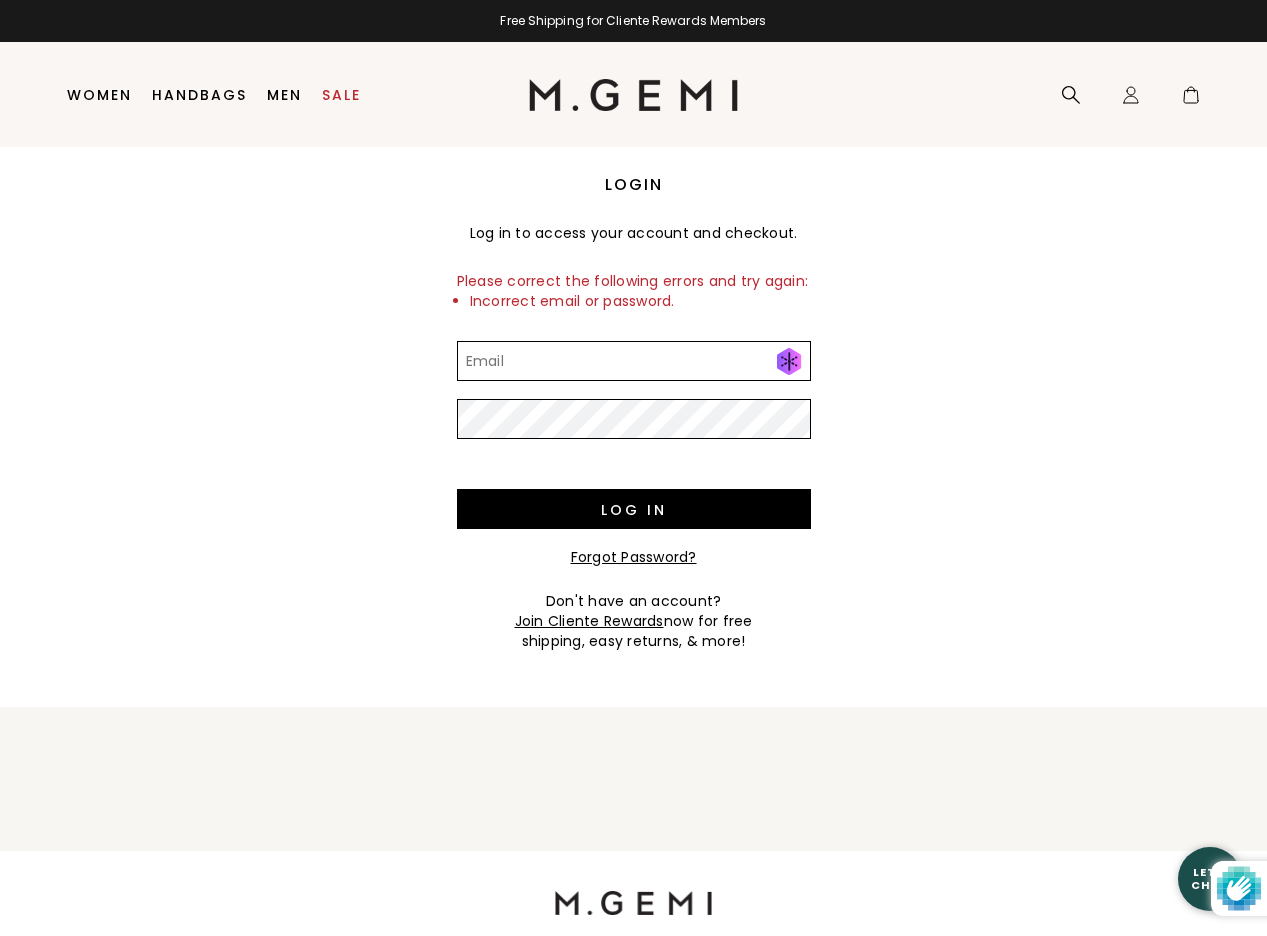 scroll, scrollTop: 0, scrollLeft: 0, axis: both 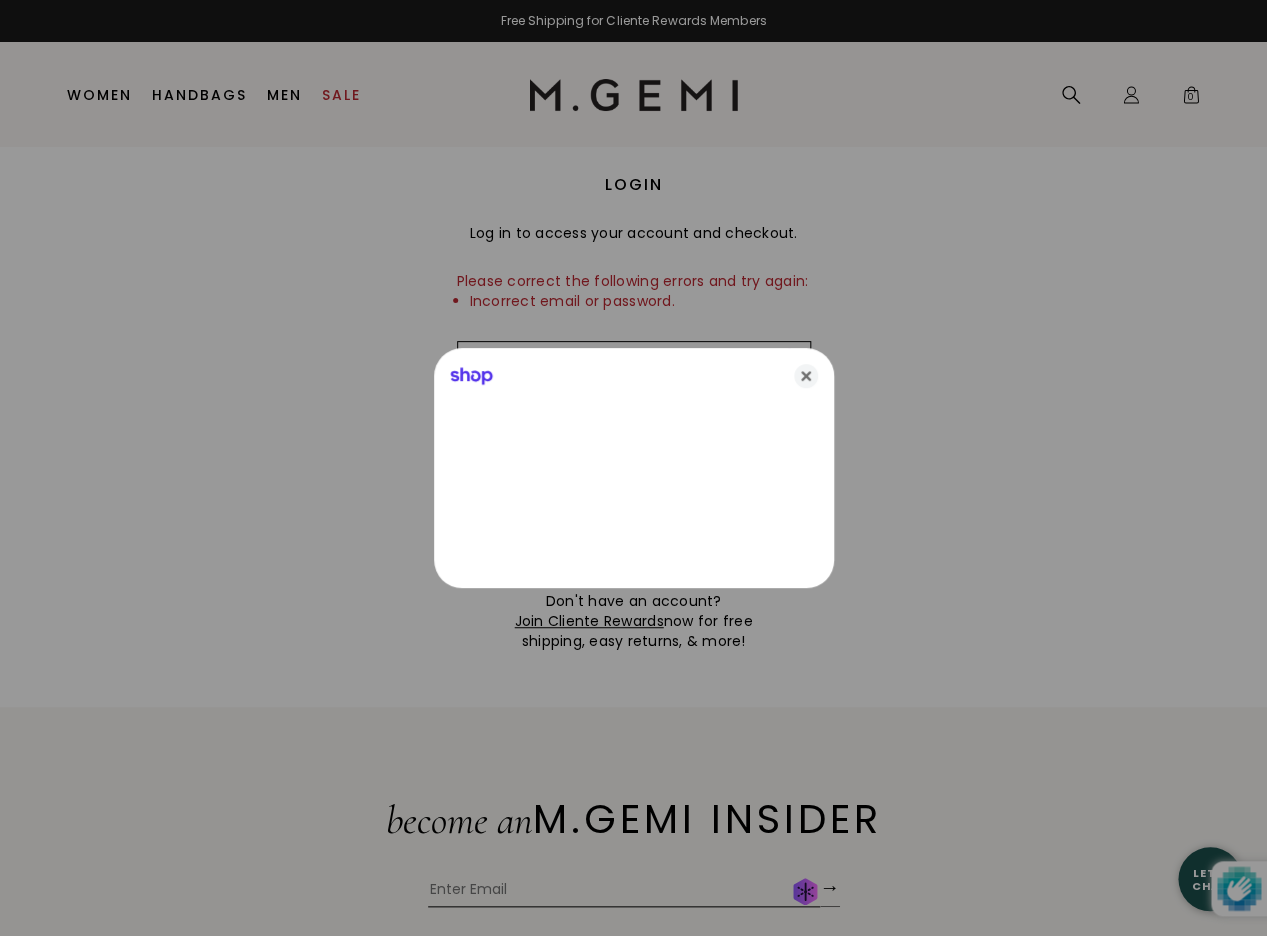type on "[EMAIL_ADDRESS][DOMAIN_NAME]" 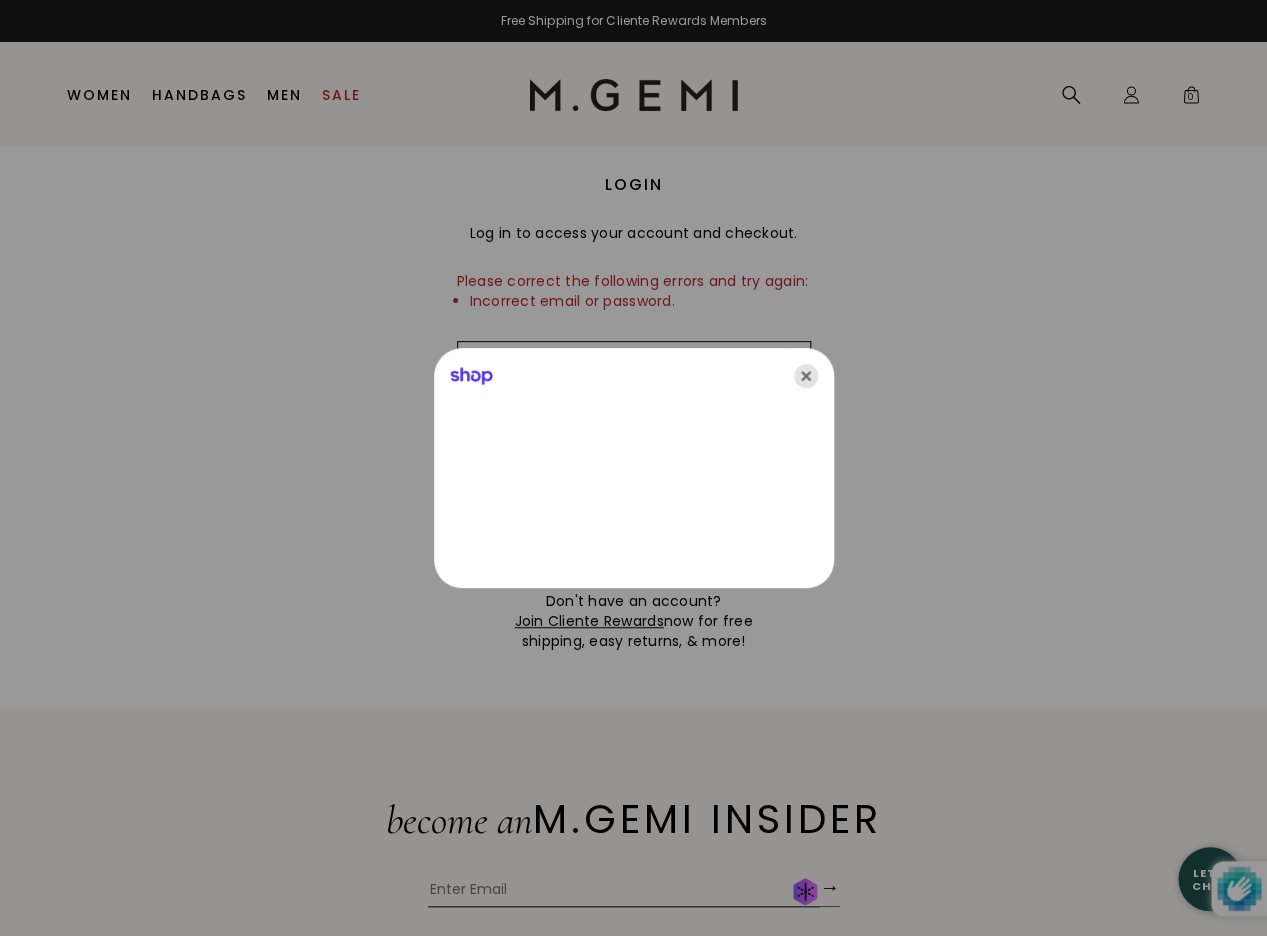 drag, startPoint x: 784, startPoint y: 379, endPoint x: 800, endPoint y: 374, distance: 16.763054 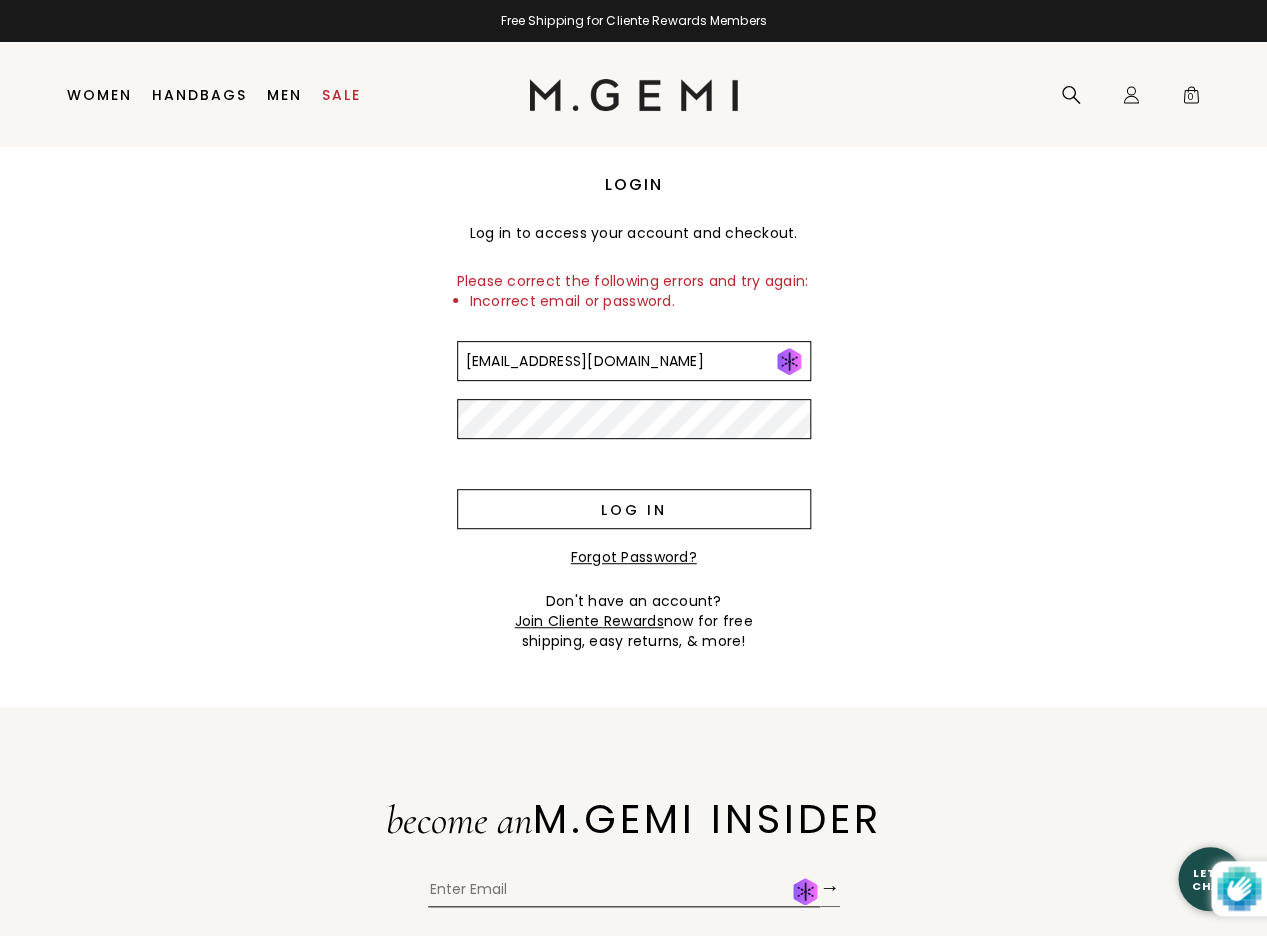 click on "Log in" at bounding box center [634, 509] 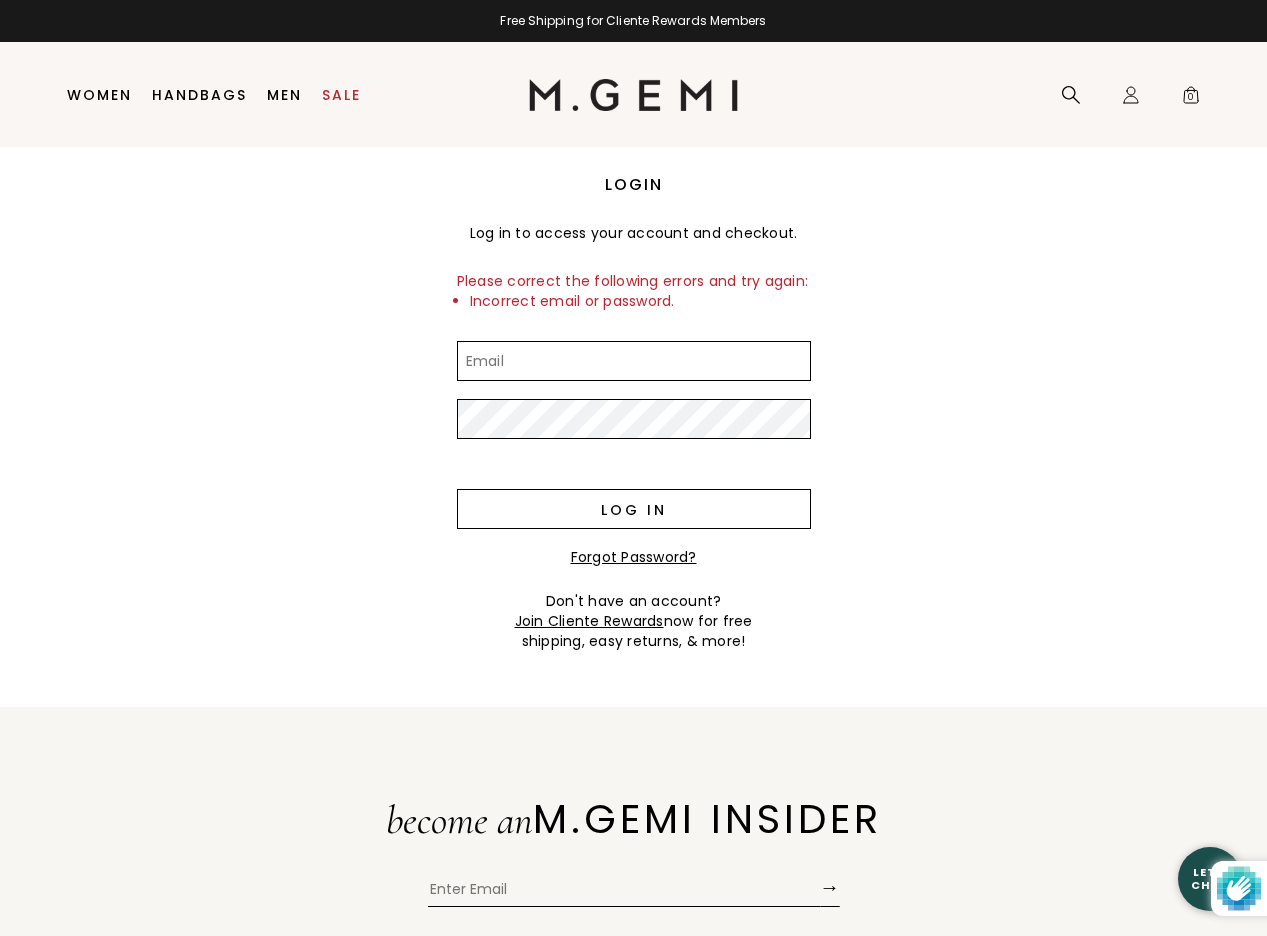 scroll, scrollTop: 0, scrollLeft: 0, axis: both 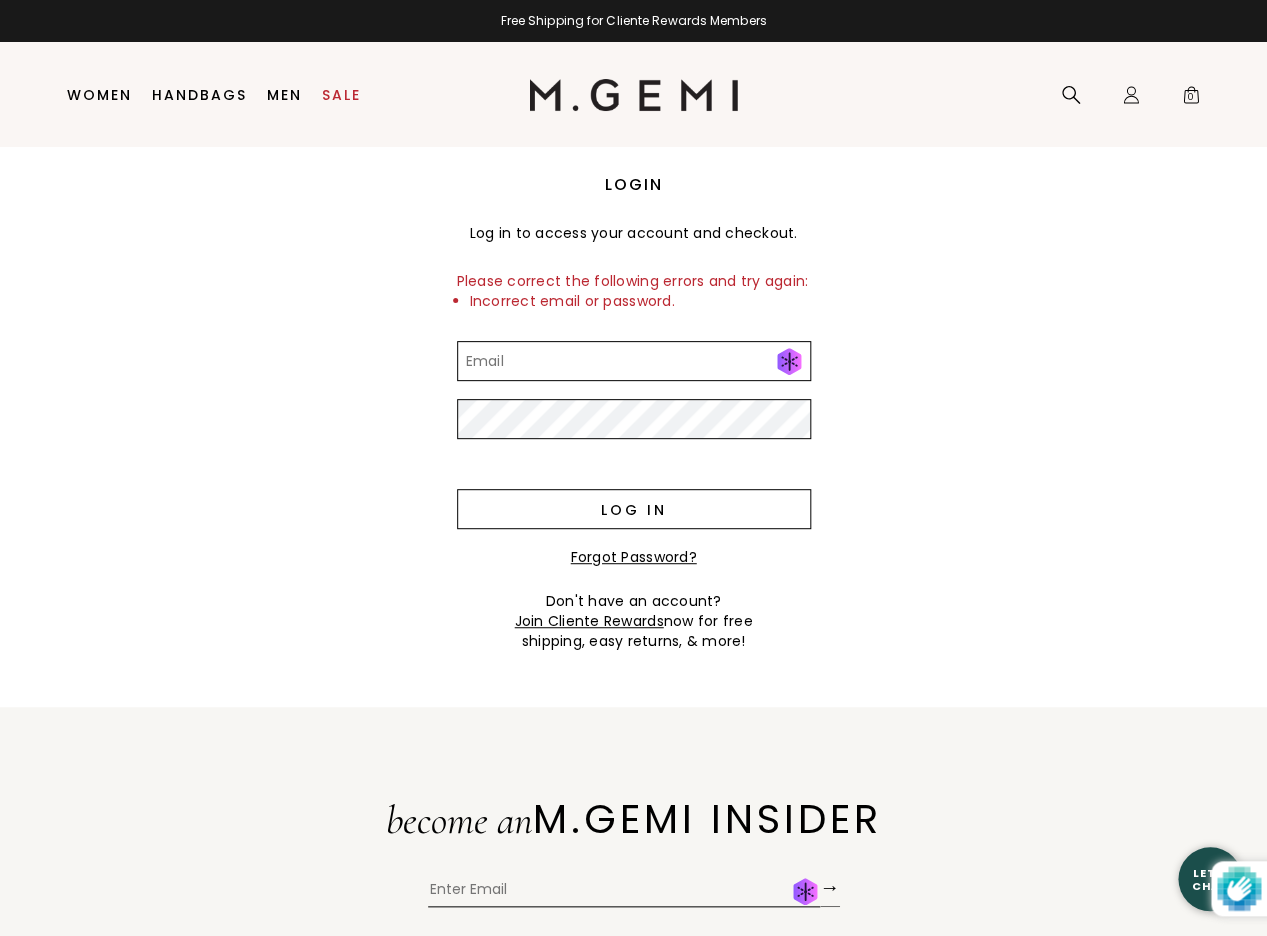click on "Log in" at bounding box center [634, 509] 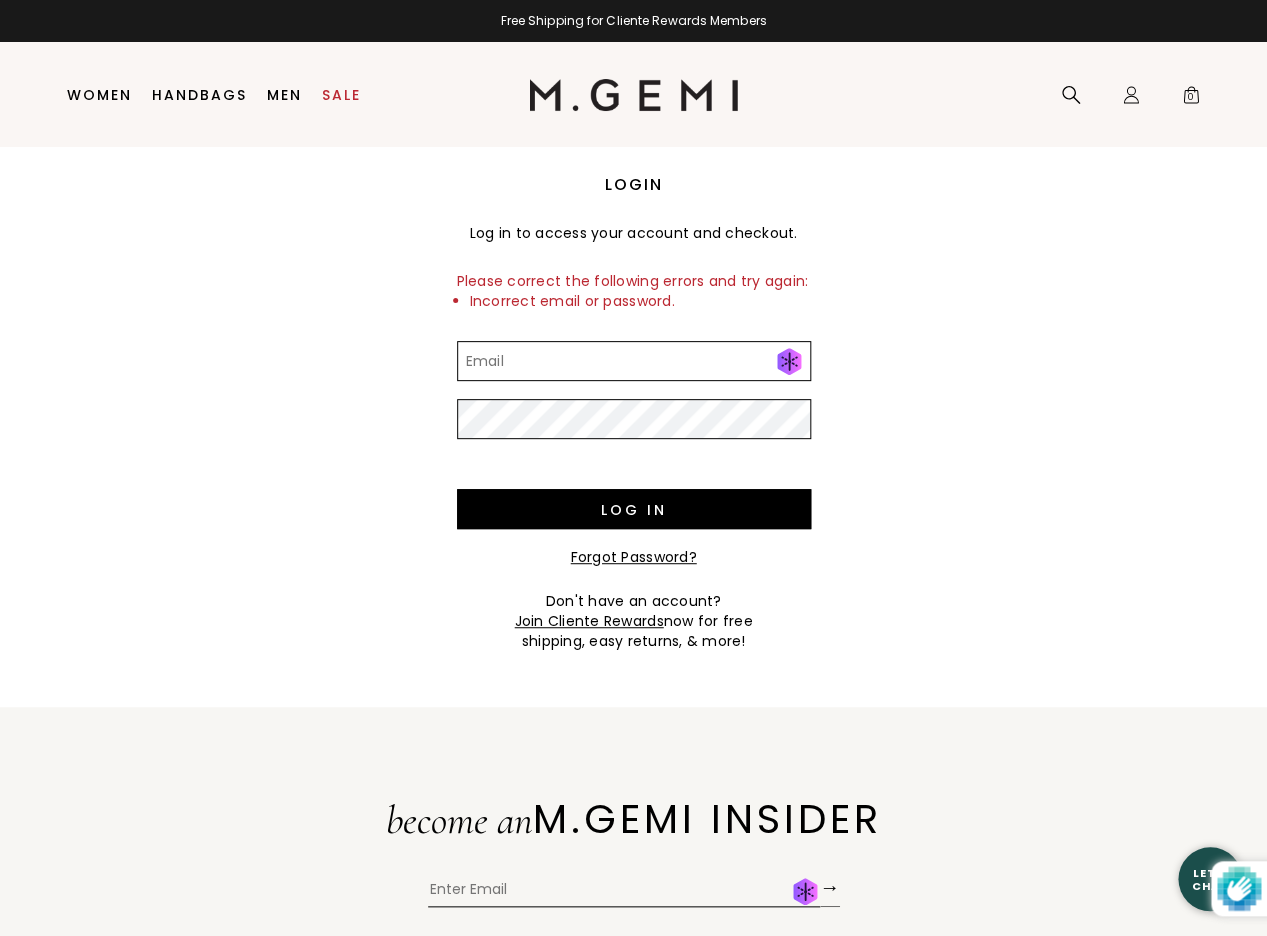 click on "Forgot Password?" at bounding box center (634, 557) 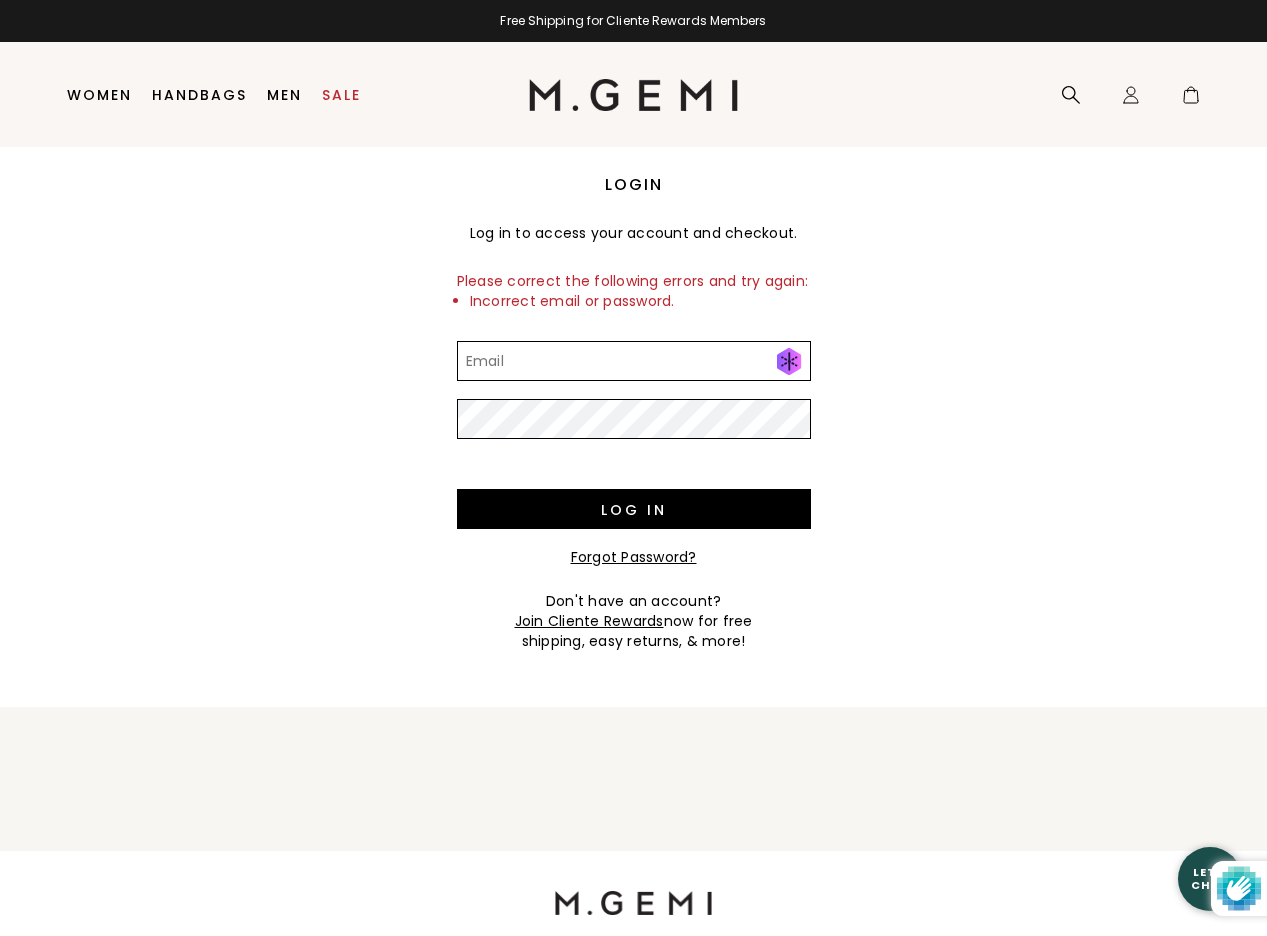 scroll, scrollTop: 0, scrollLeft: 0, axis: both 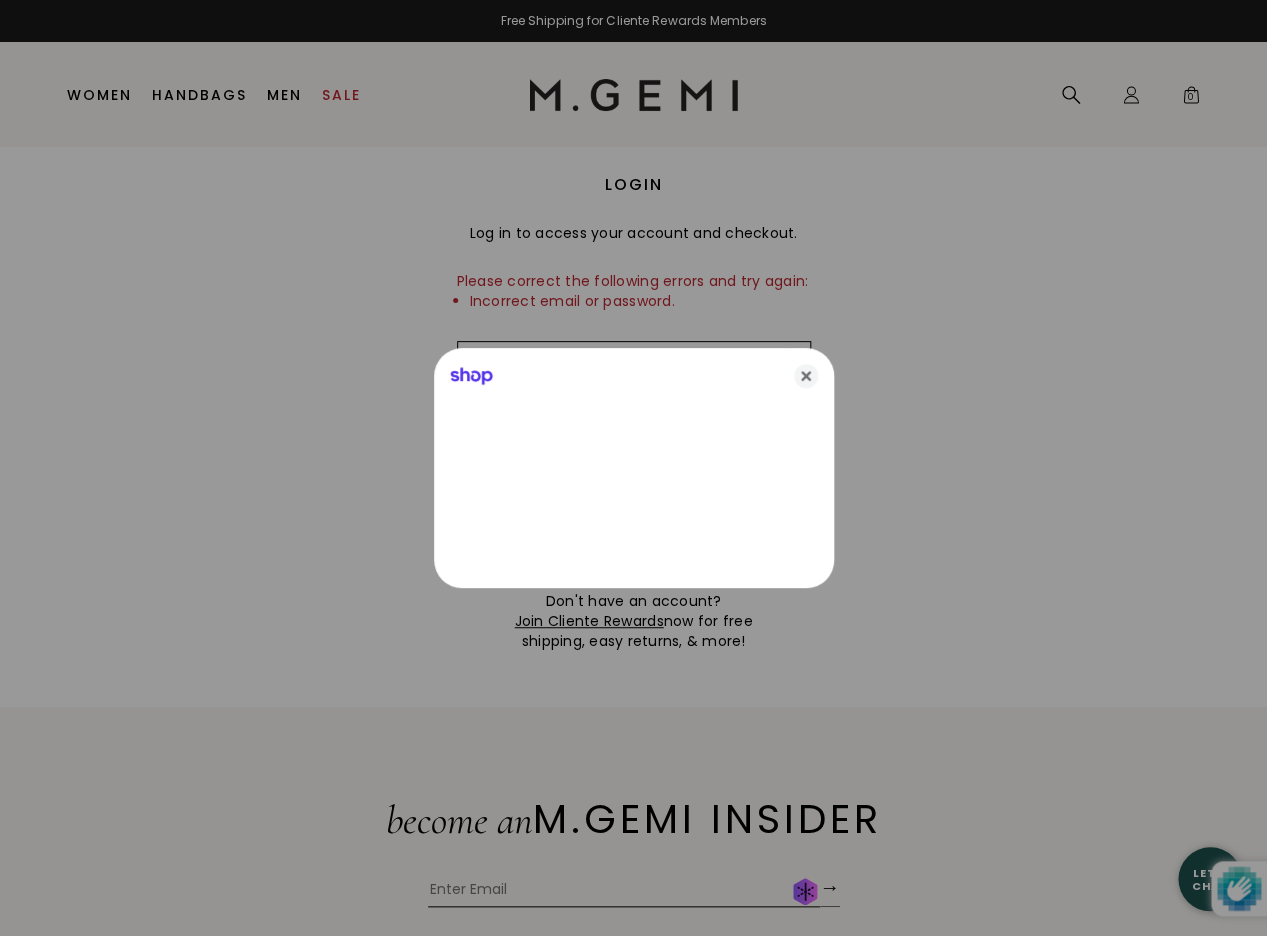 type on "[EMAIL_ADDRESS][DOMAIN_NAME]" 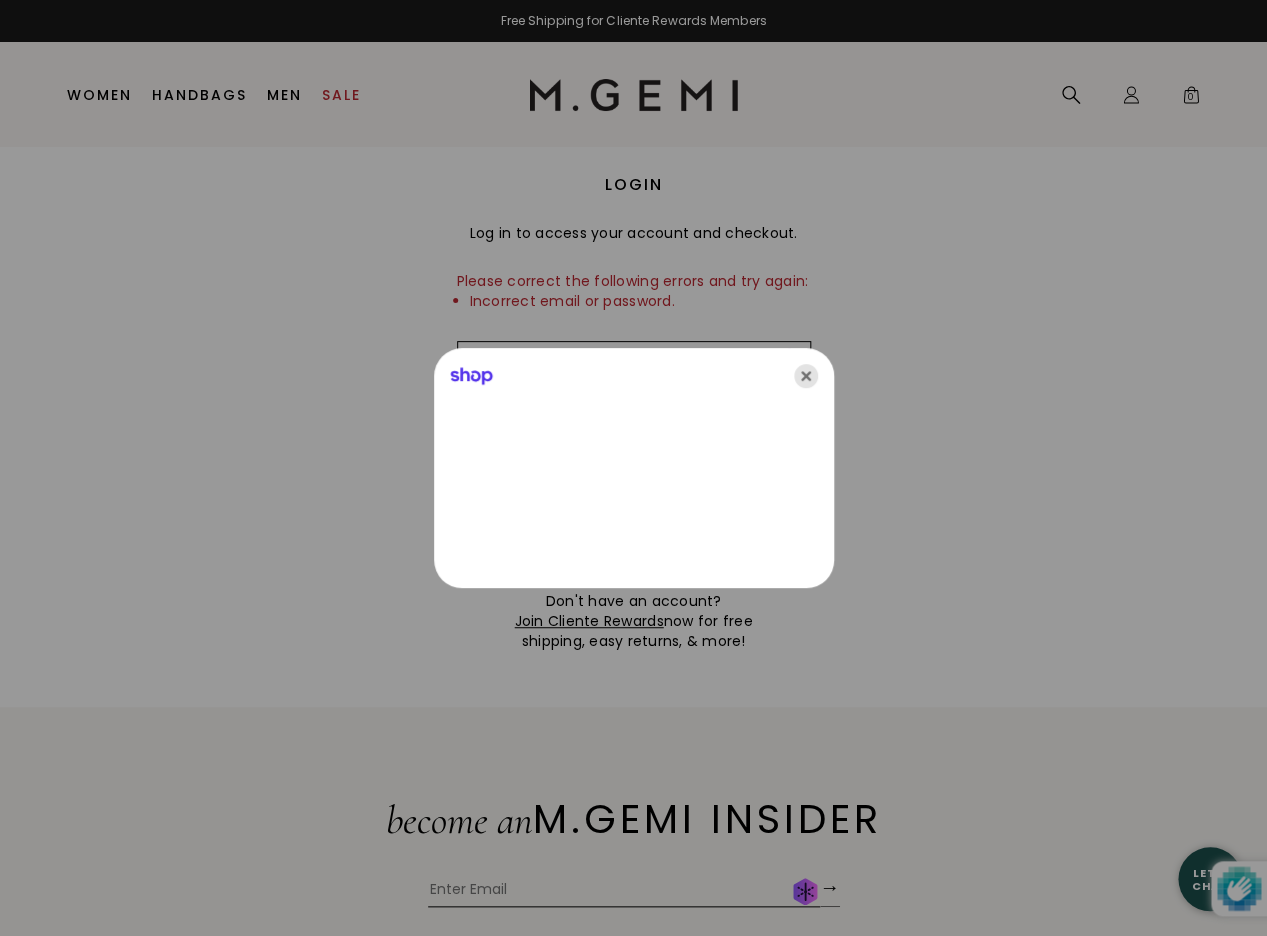 click 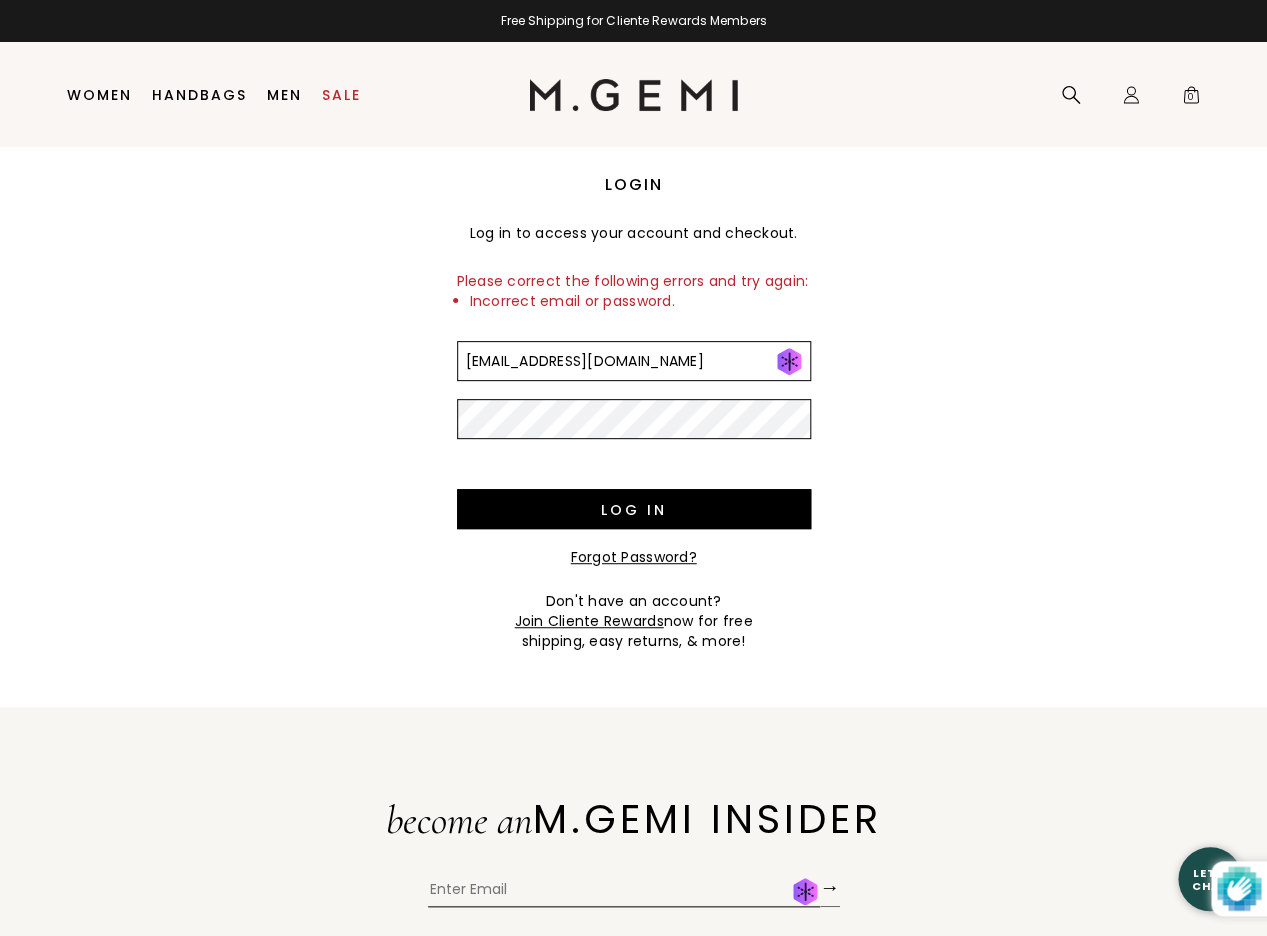click on "Forgot Password?" at bounding box center [634, 557] 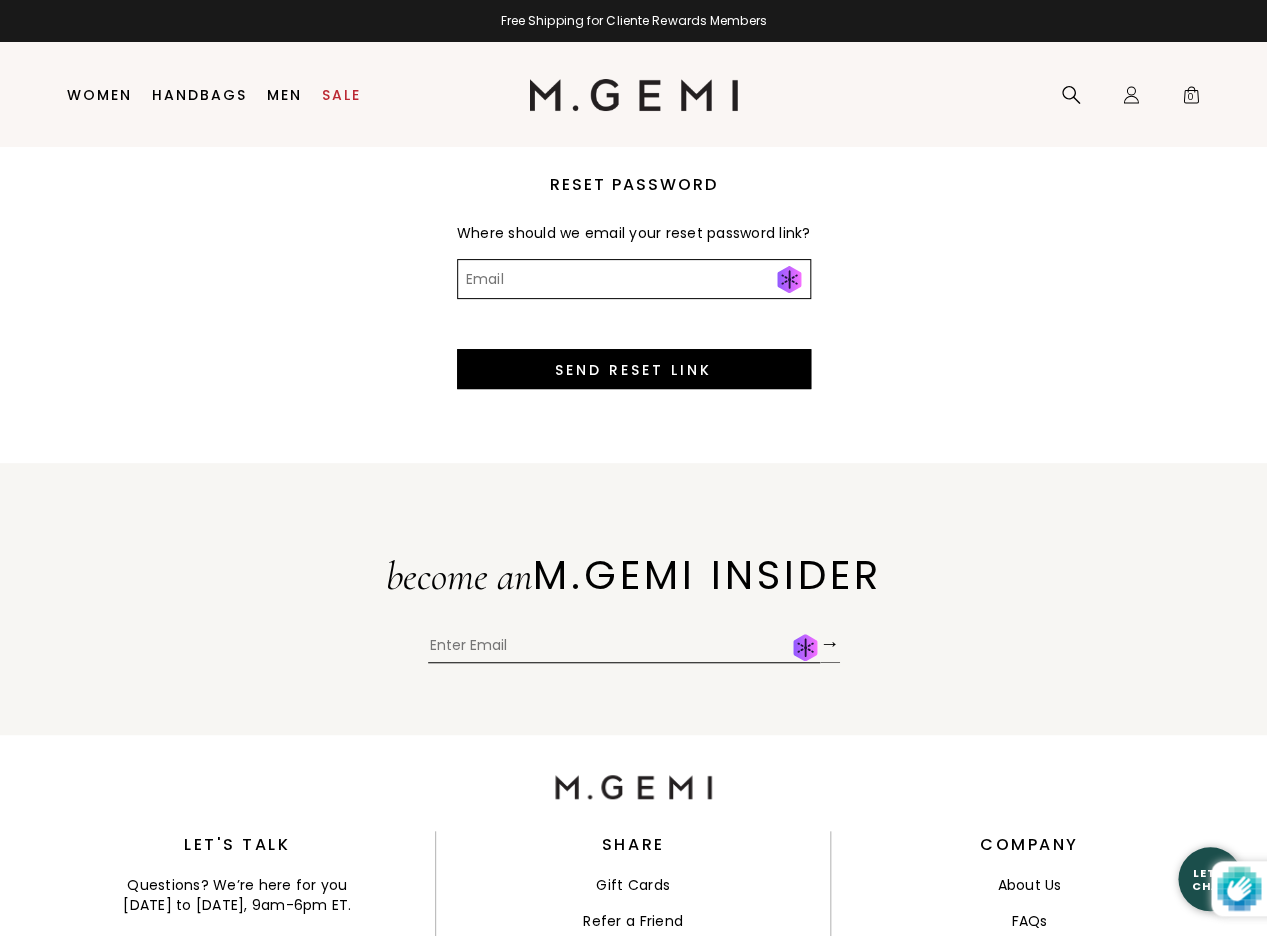 click on "Email" at bounding box center (634, 279) 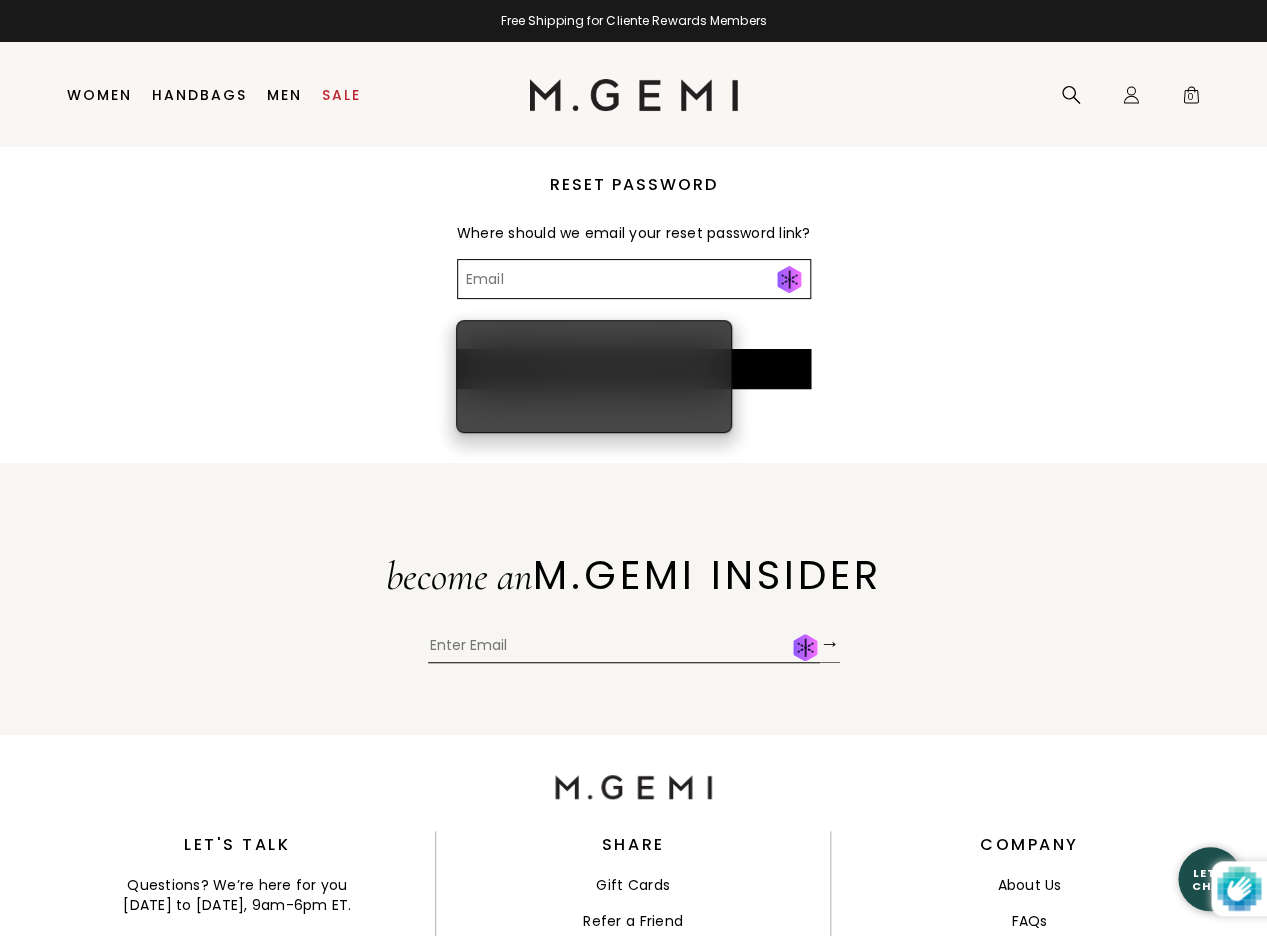 type on "jade0710@optonline.net" 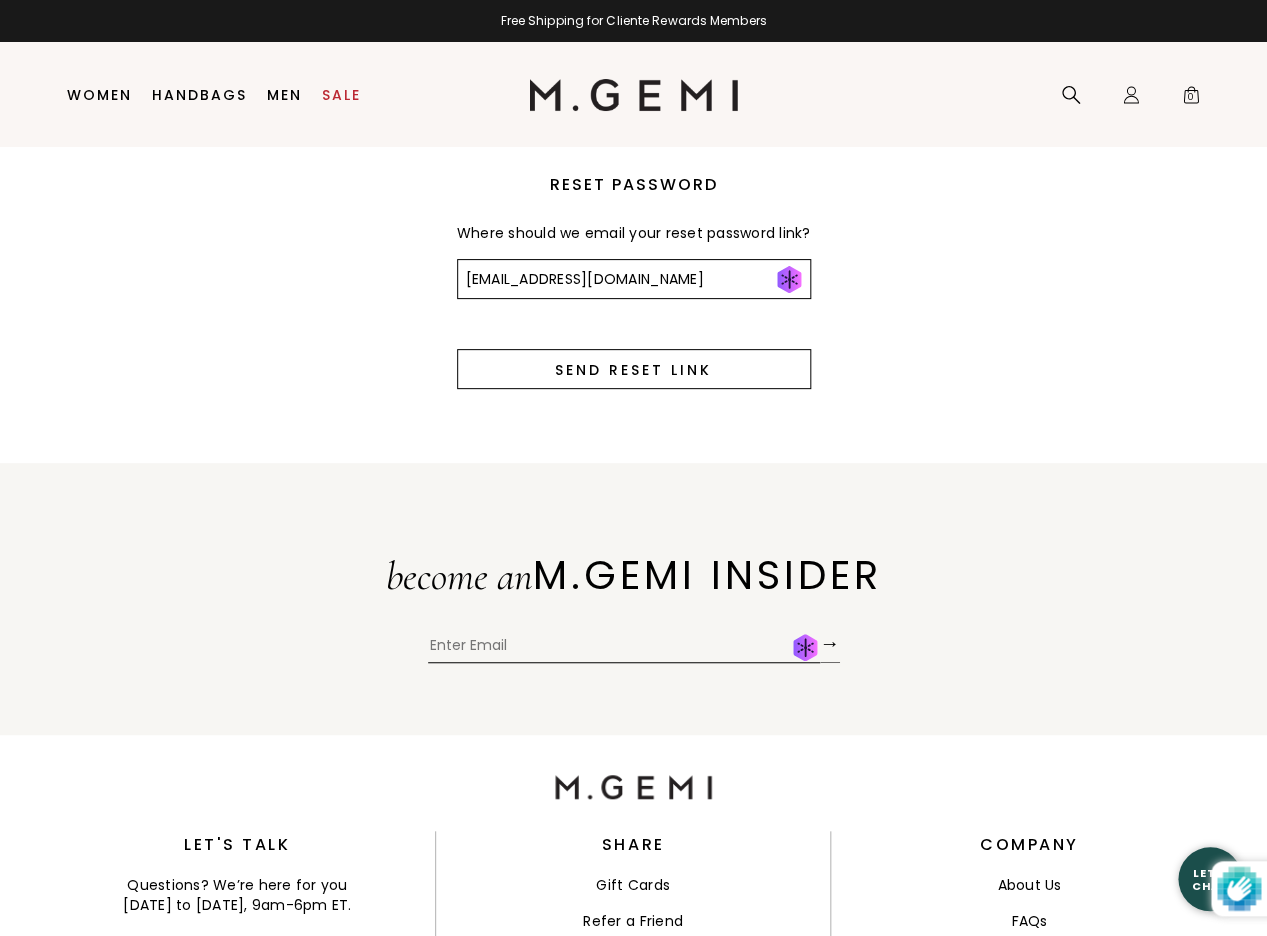click on "Send Reset Link" at bounding box center (634, 369) 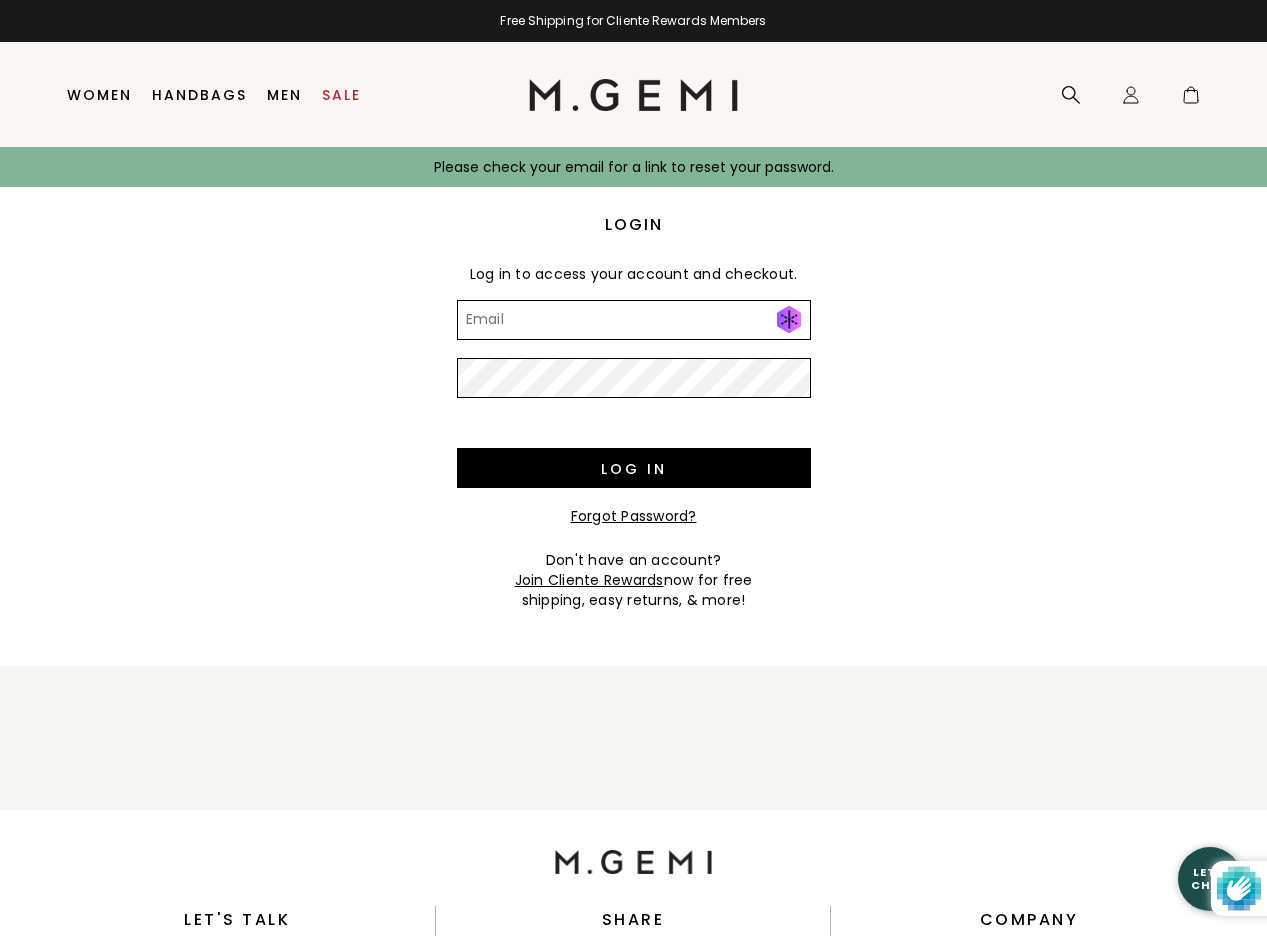 scroll, scrollTop: 0, scrollLeft: 0, axis: both 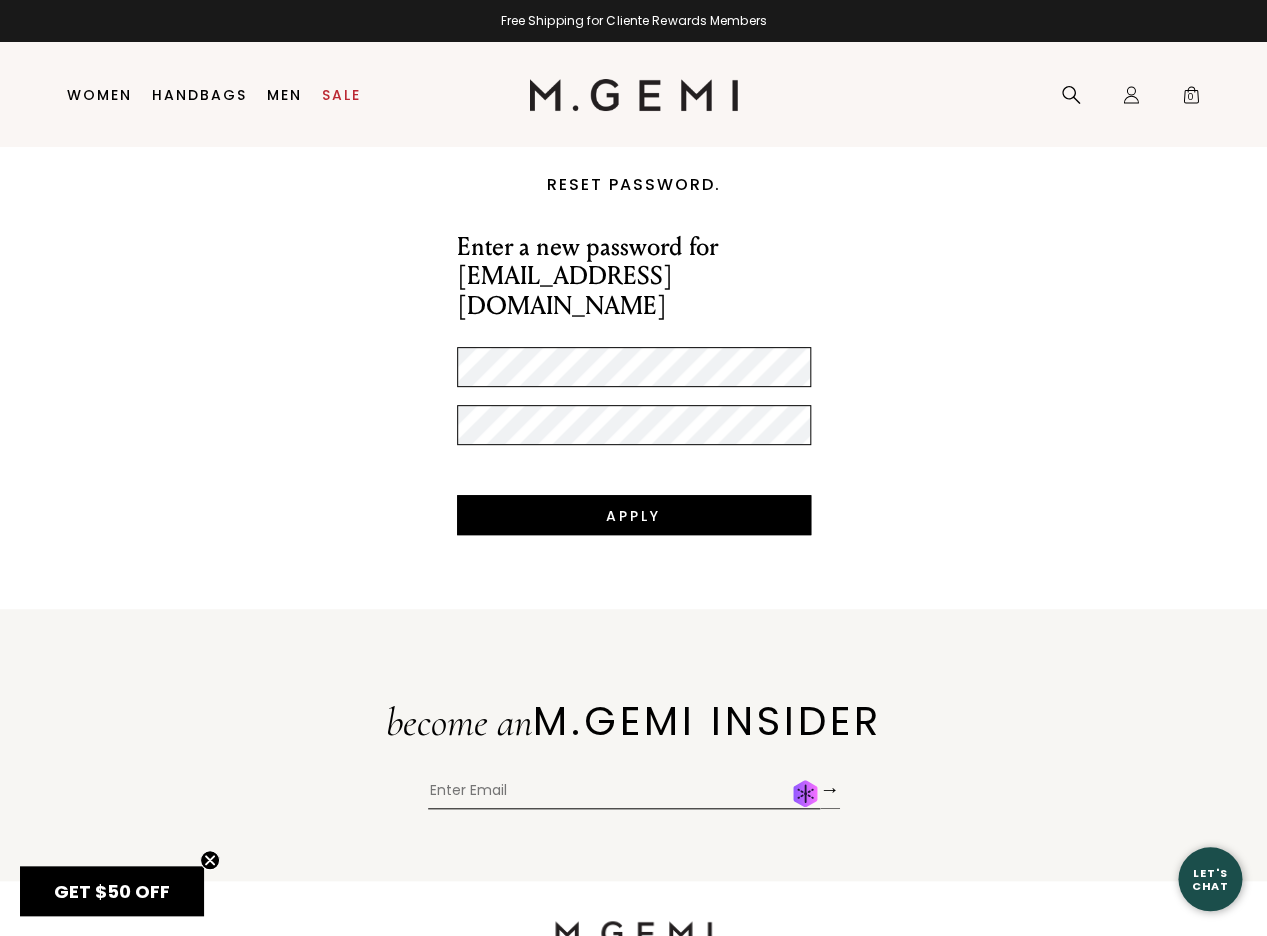 click on "Reset password.
Enter a new password for jade0710@optonline.net
Password
Confirm Password
Apply" at bounding box center [633, 350] 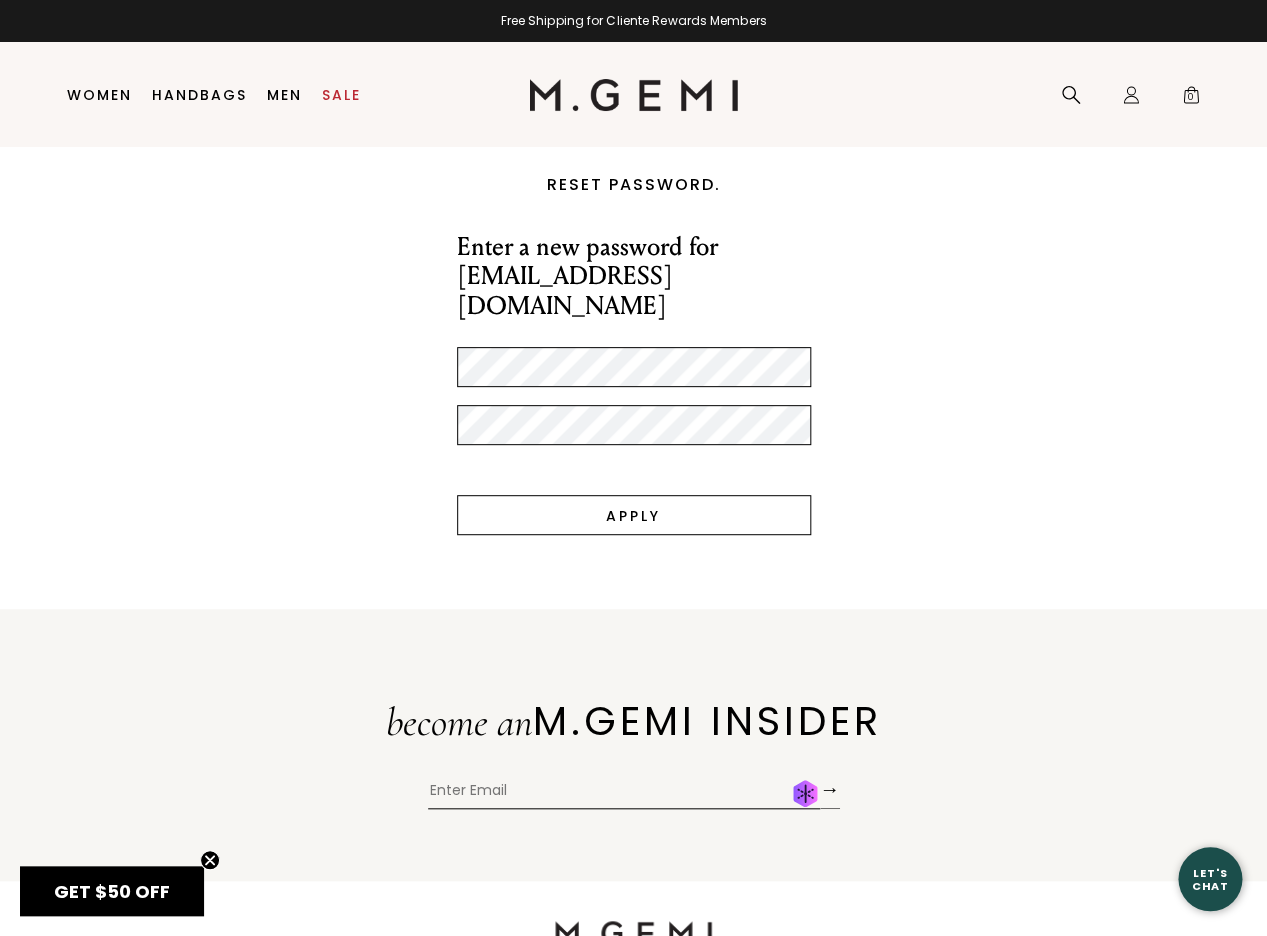 click on "Apply" at bounding box center (634, 515) 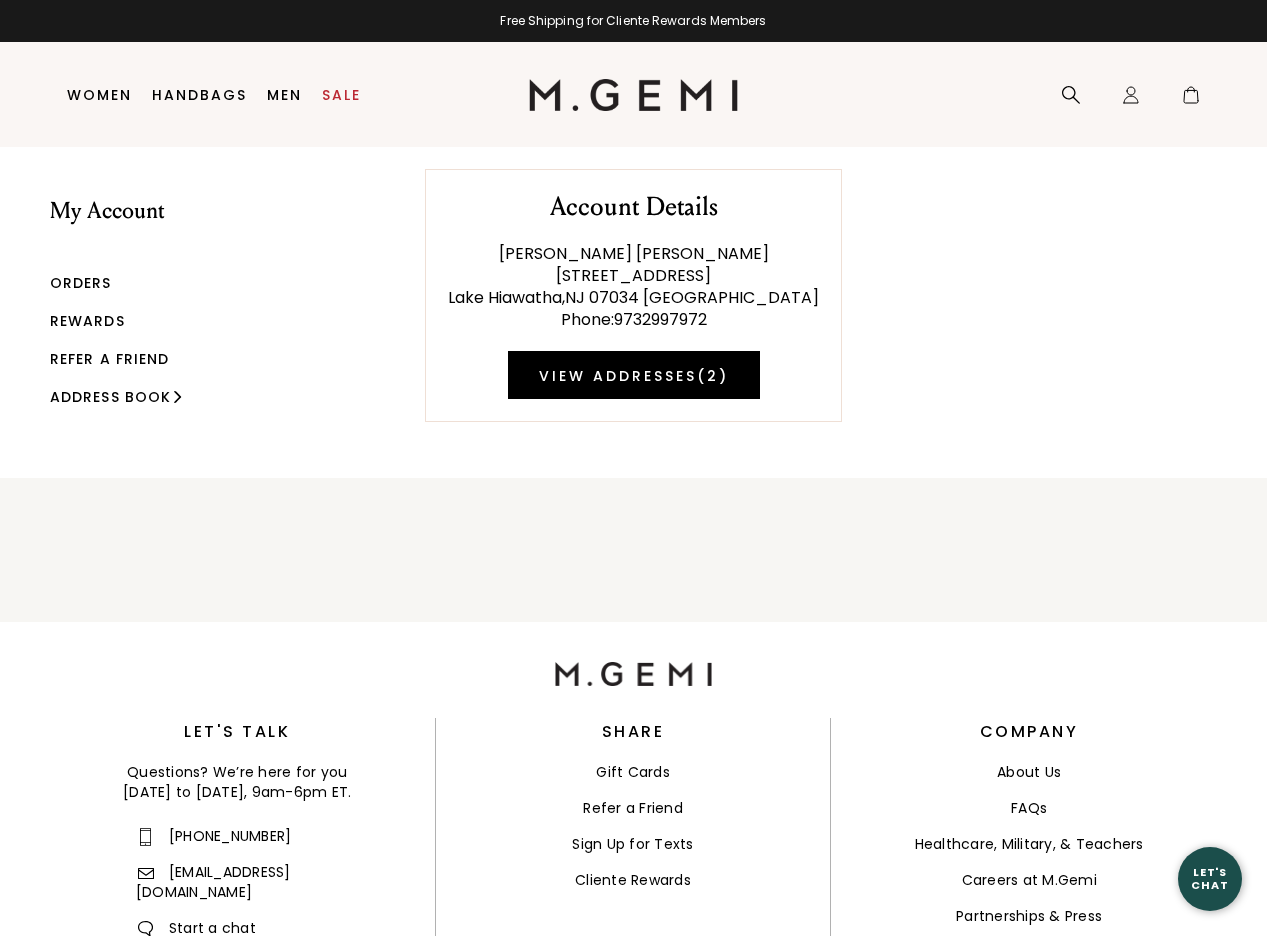 scroll, scrollTop: 0, scrollLeft: 0, axis: both 